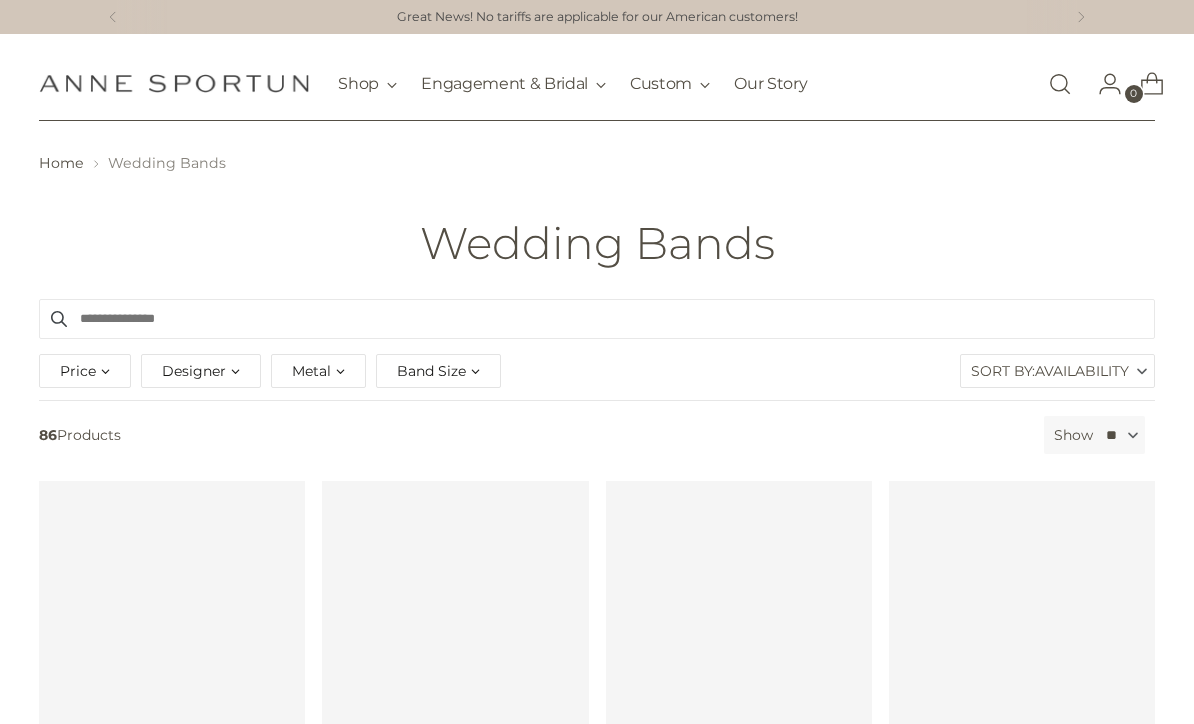 scroll, scrollTop: 67, scrollLeft: 0, axis: vertical 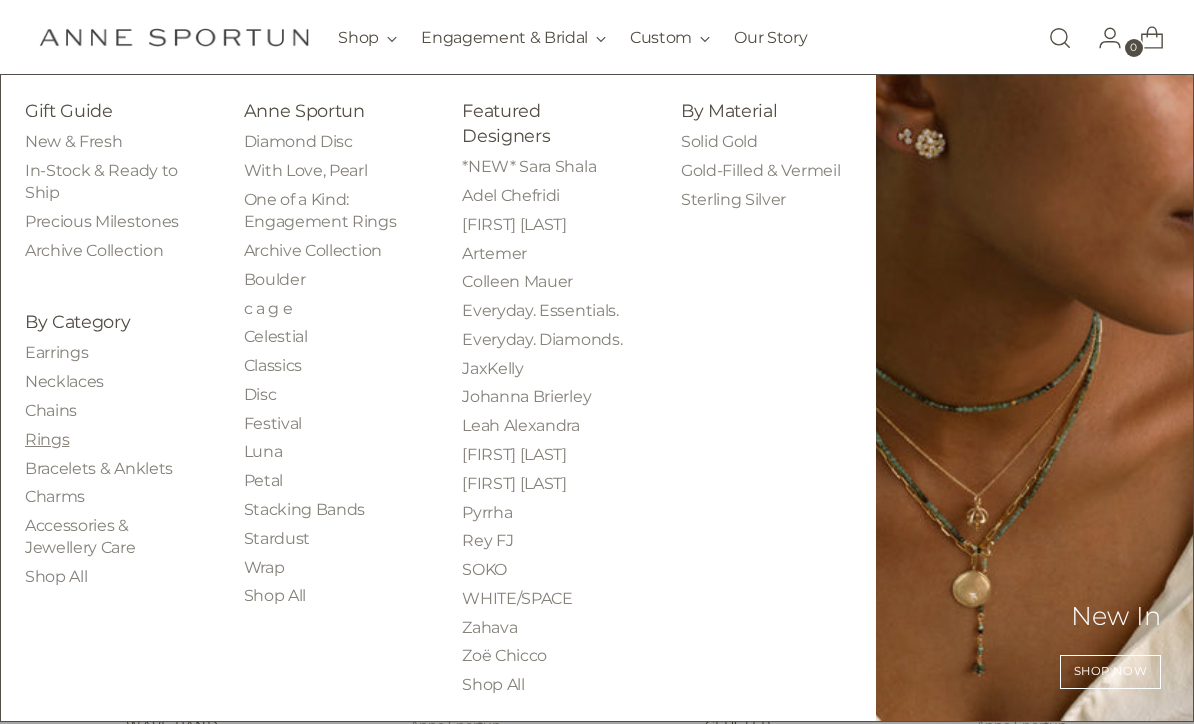 click on "Rings" at bounding box center [47, 439] 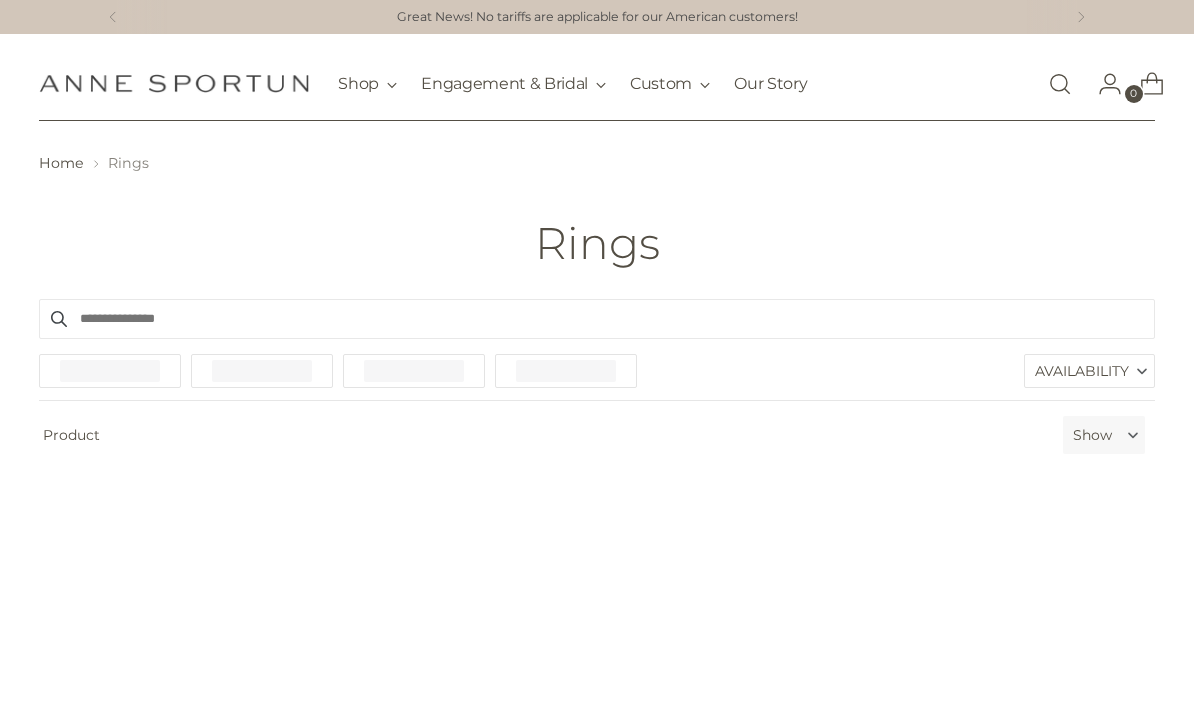 scroll, scrollTop: 0, scrollLeft: 0, axis: both 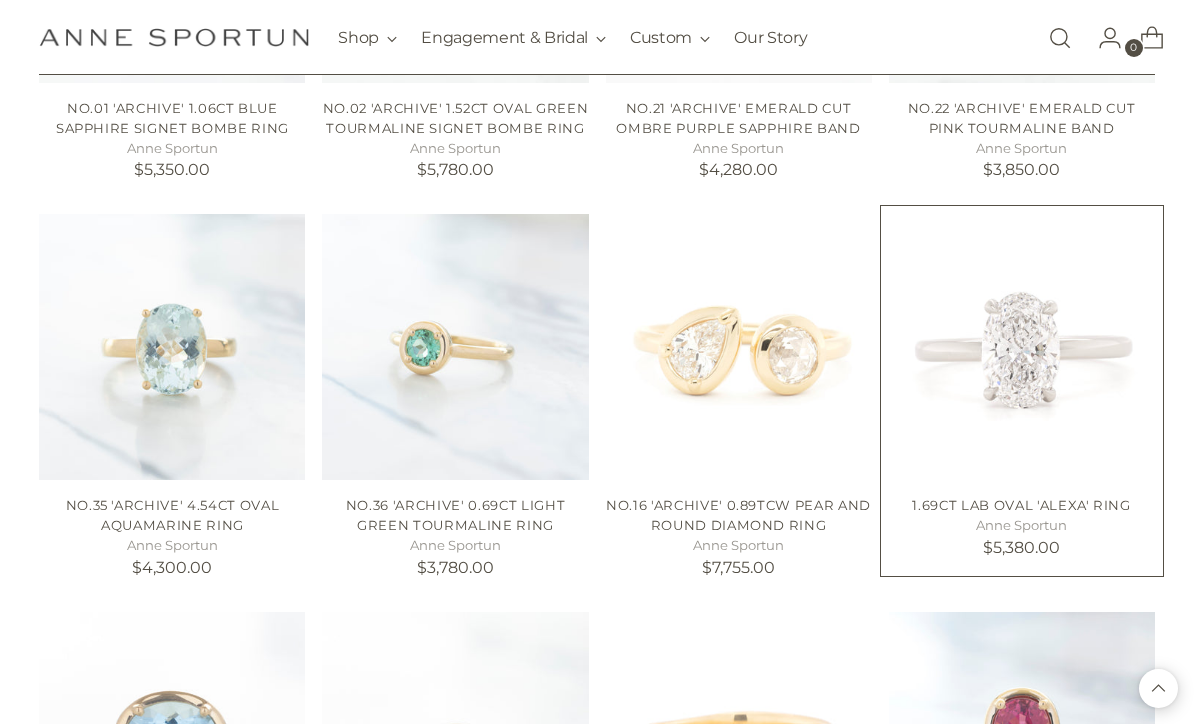 click at bounding box center (1022, 347) 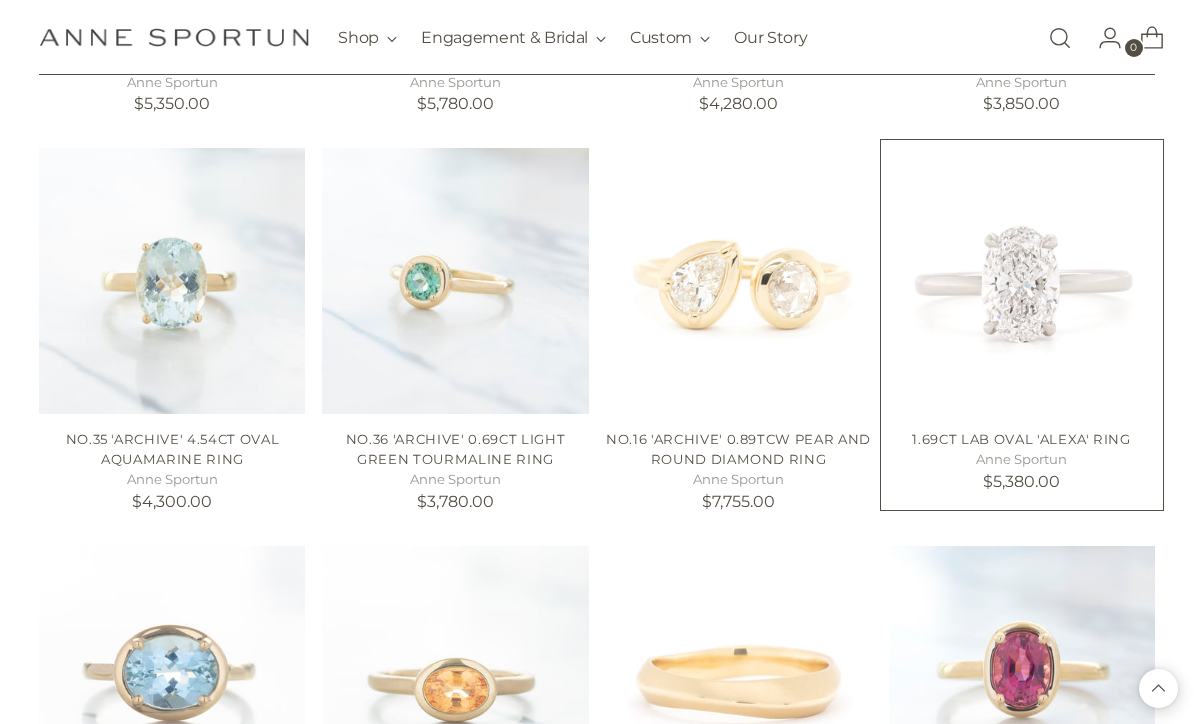 click at bounding box center (1022, 281) 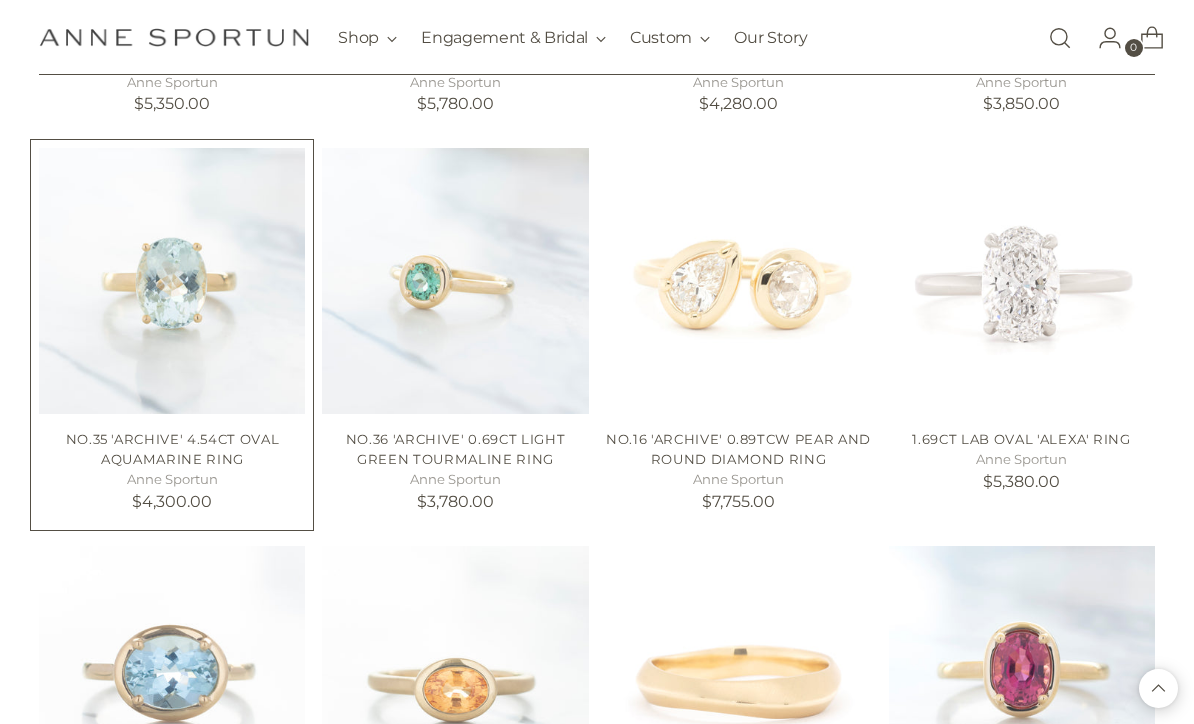 click at bounding box center (172, 281) 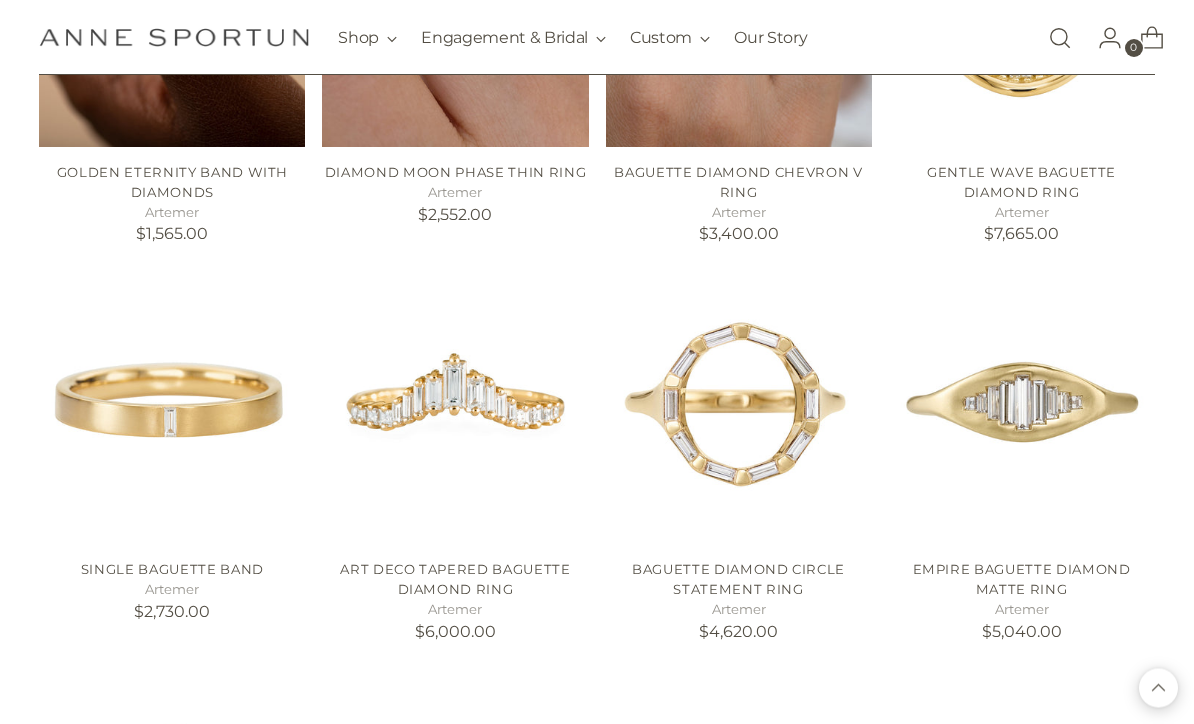 scroll, scrollTop: 7811, scrollLeft: 0, axis: vertical 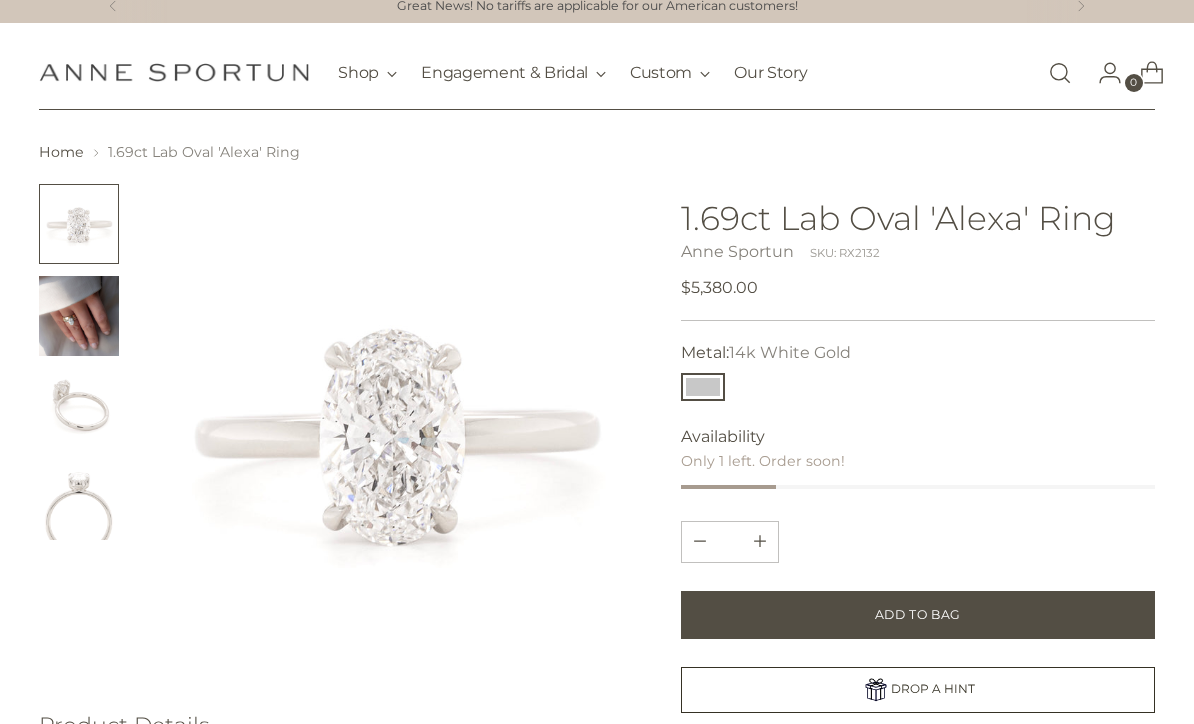 click at bounding box center (79, 316) 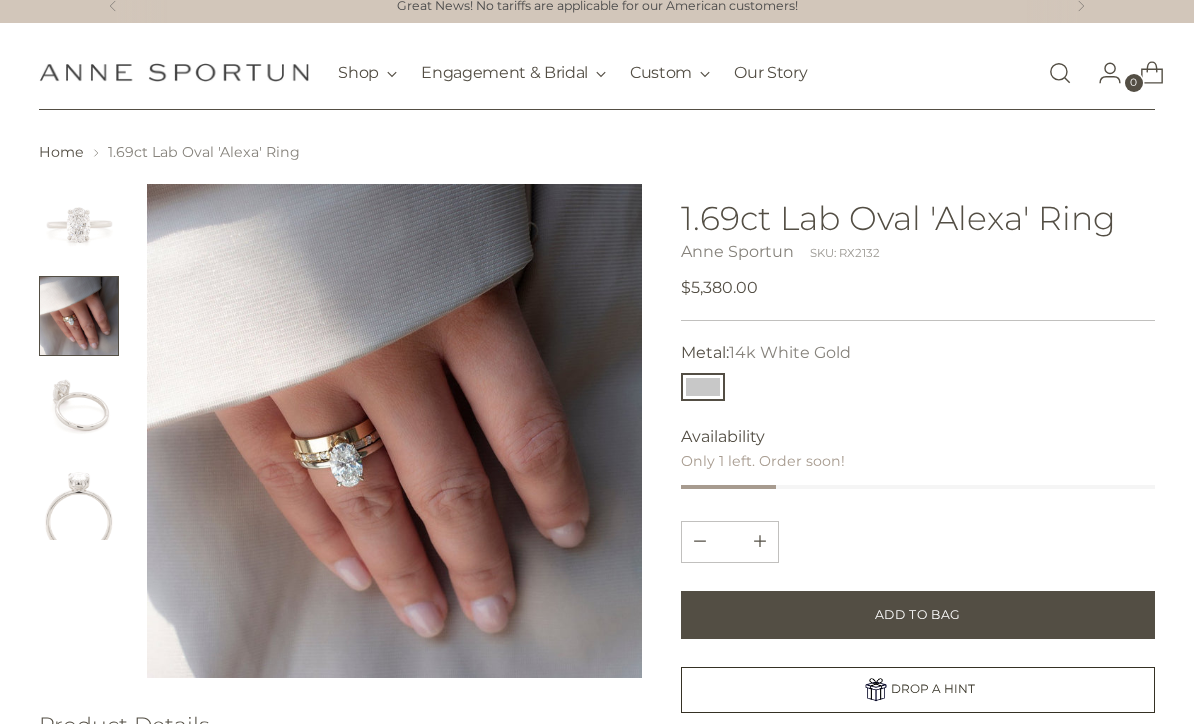 click at bounding box center [79, 408] 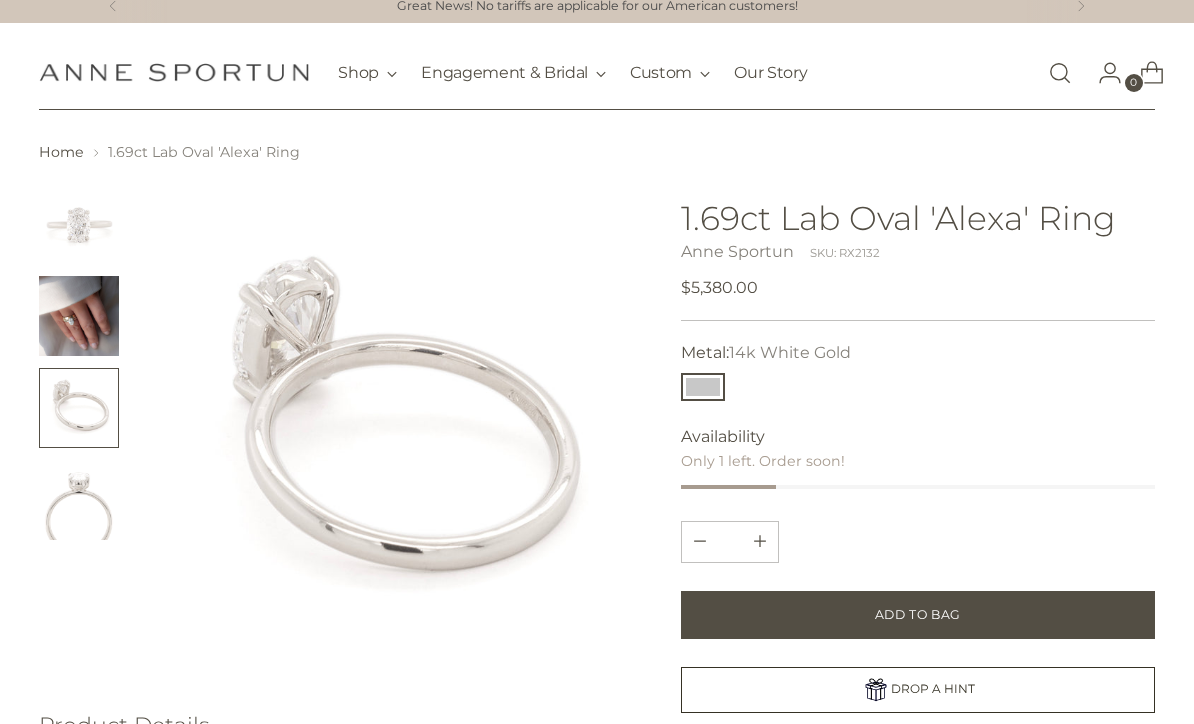 click at bounding box center (79, 500) 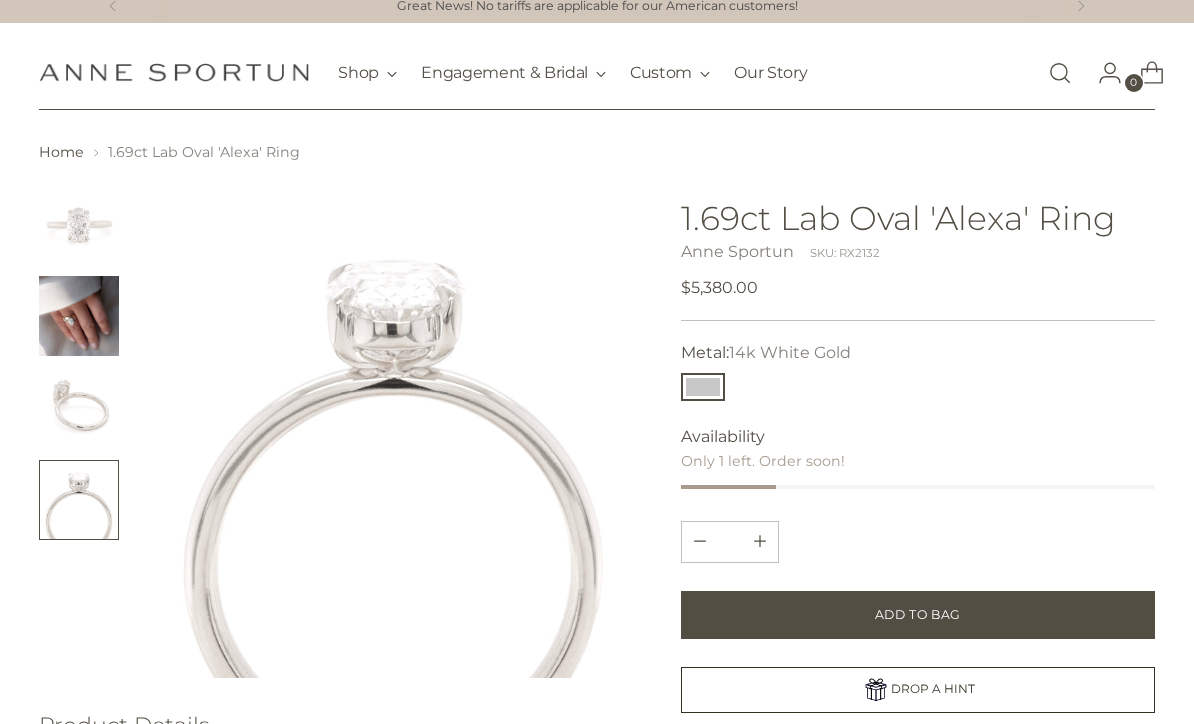 click at bounding box center [79, 316] 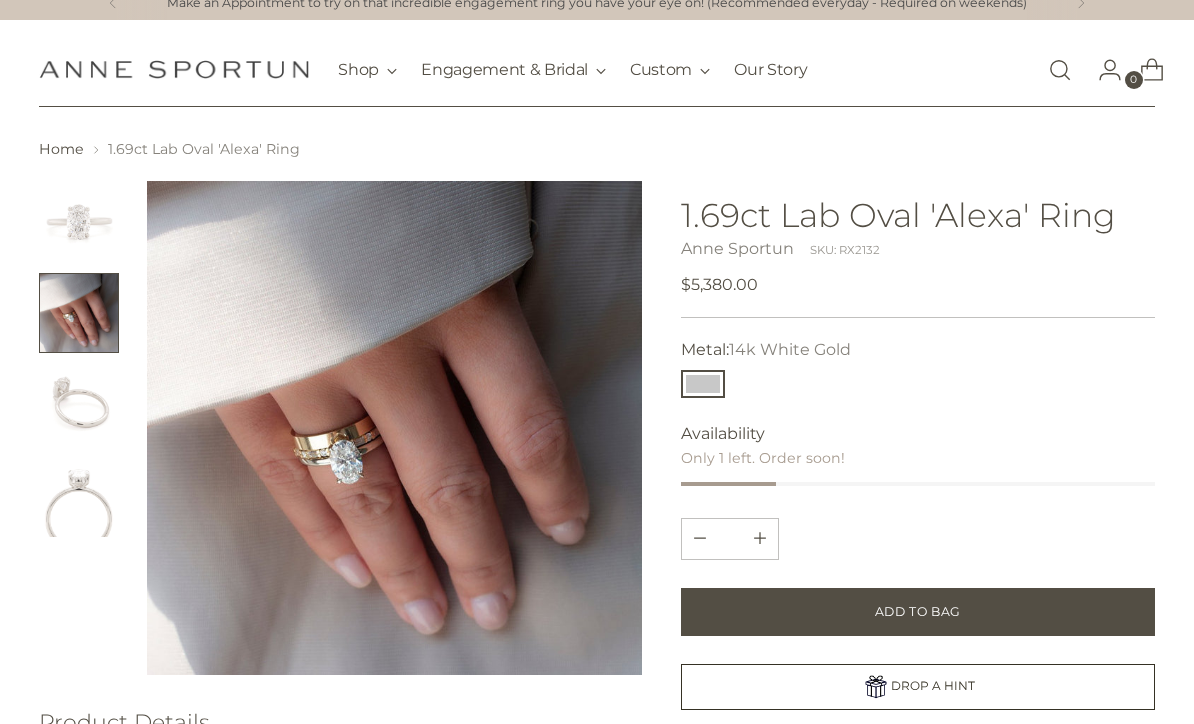 scroll, scrollTop: 0, scrollLeft: 0, axis: both 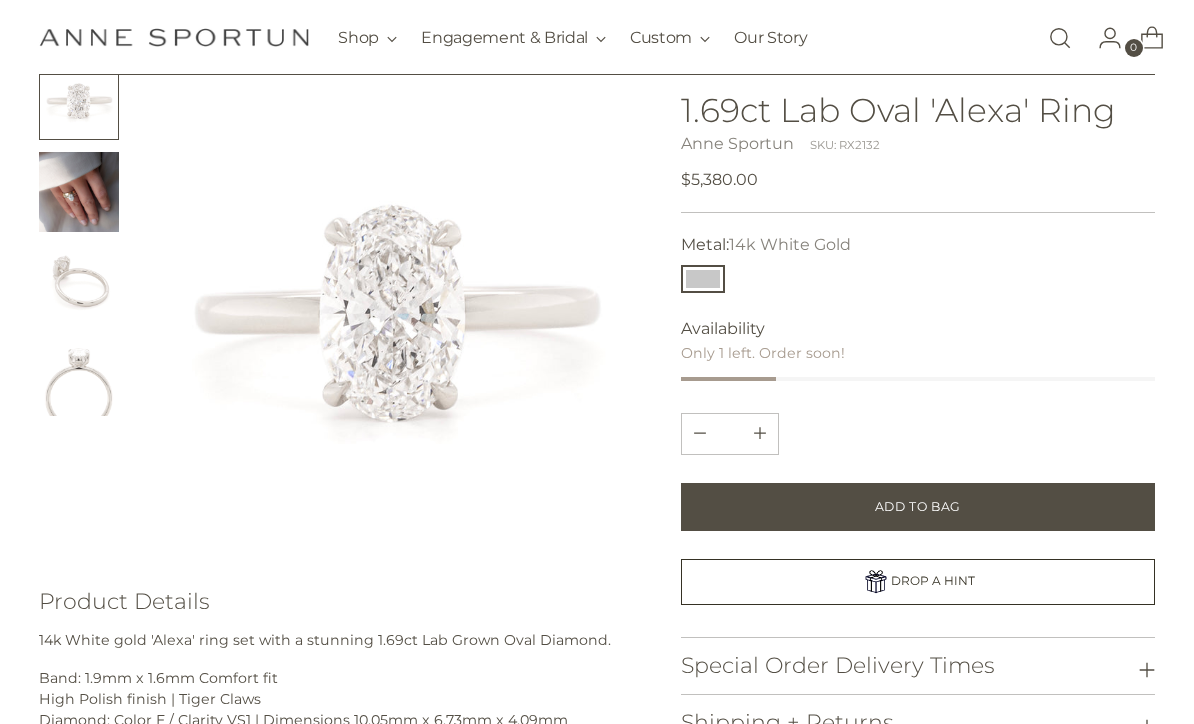 click at bounding box center (79, 193) 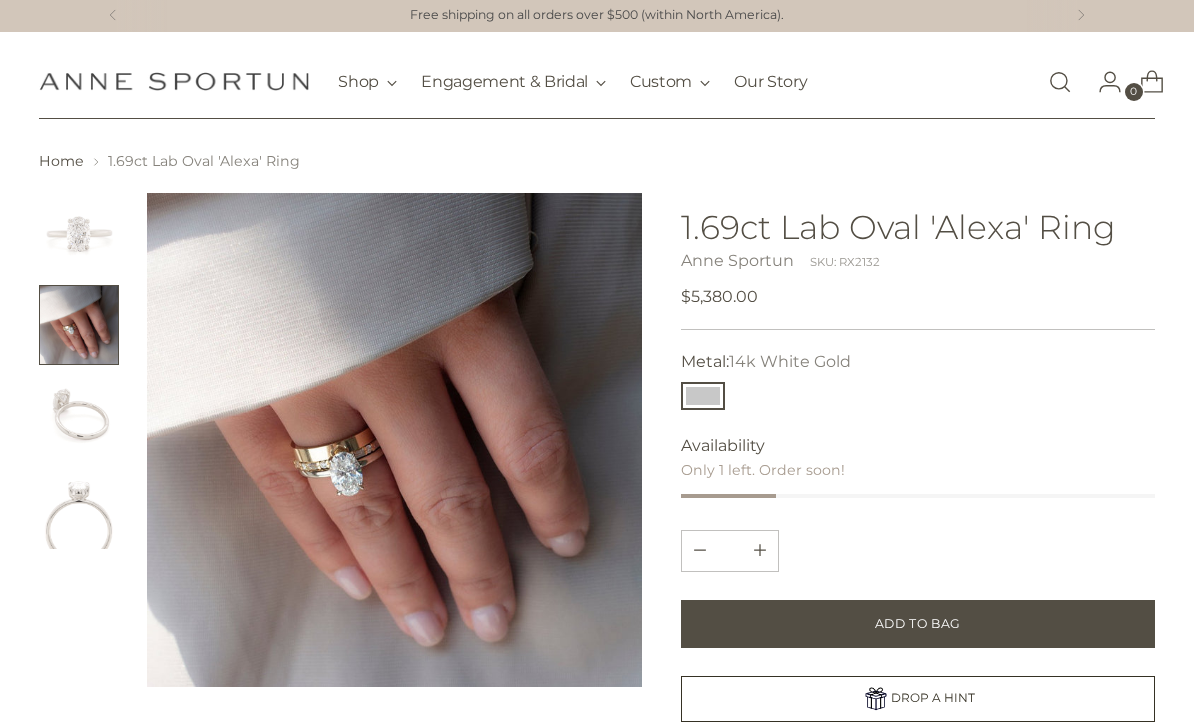 scroll, scrollTop: 0, scrollLeft: 0, axis: both 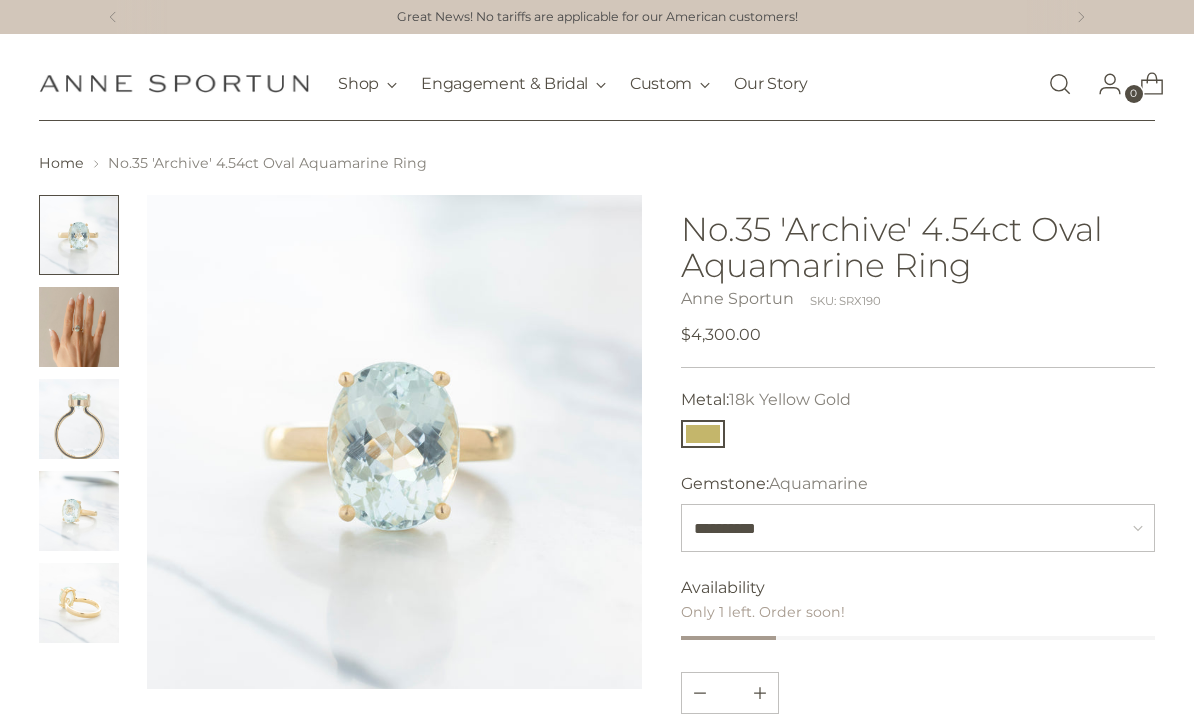 click at bounding box center (79, 327) 